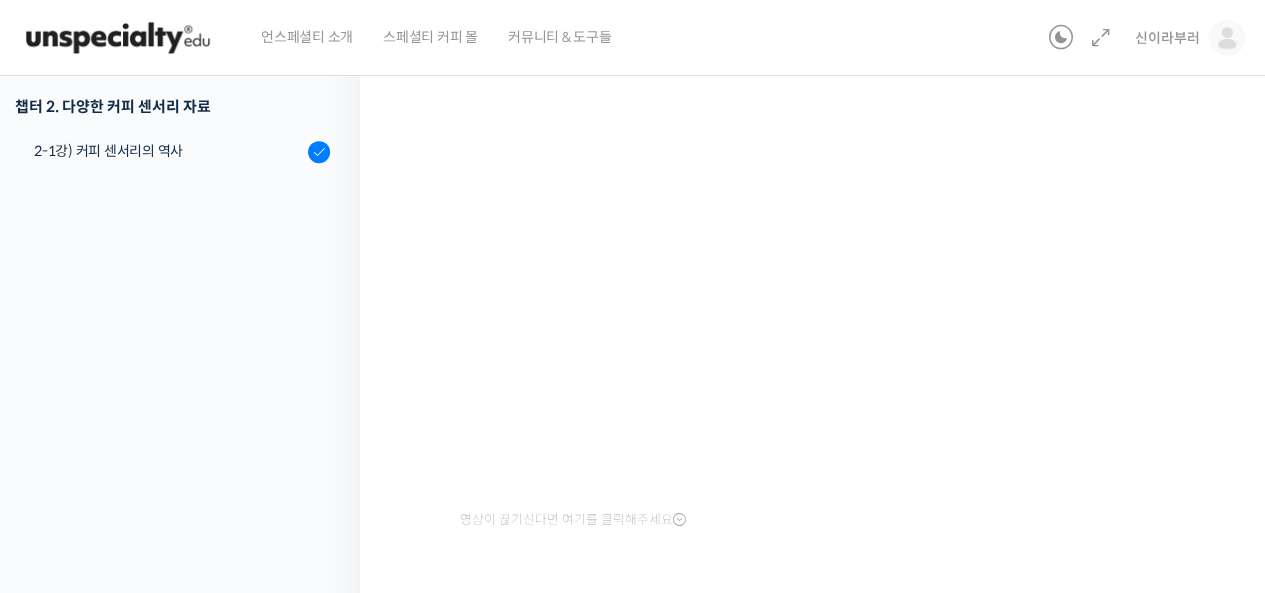 scroll, scrollTop: 0, scrollLeft: 0, axis: both 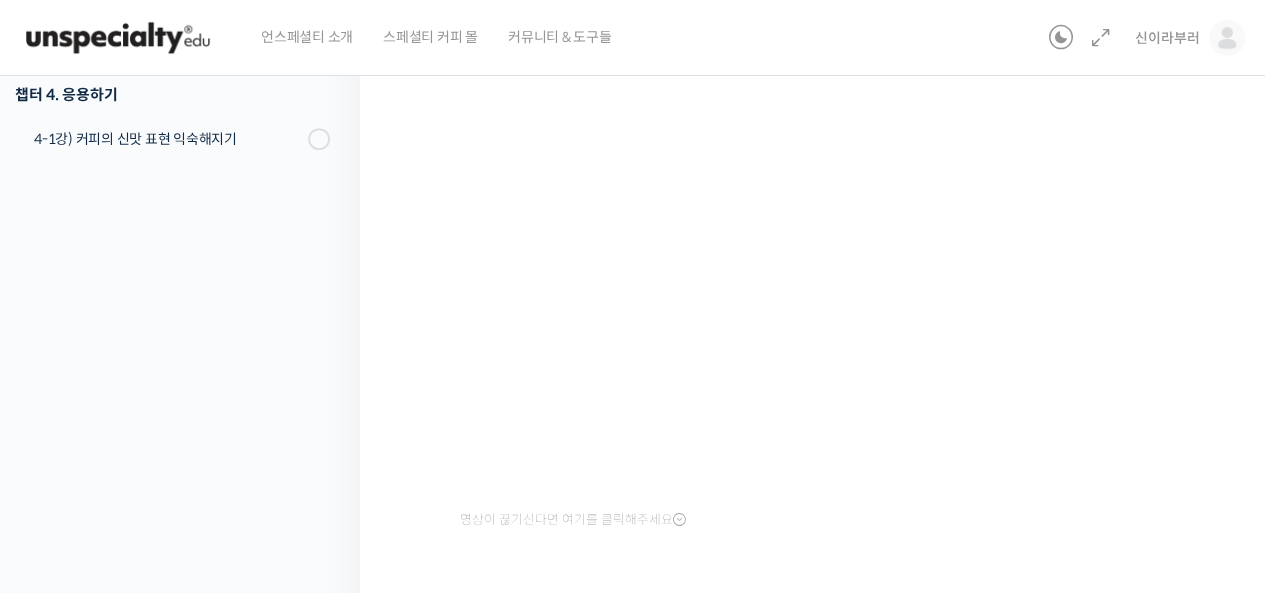 drag, startPoint x: 0, startPoint y: 0, endPoint x: 1173, endPoint y: 479, distance: 1267.032 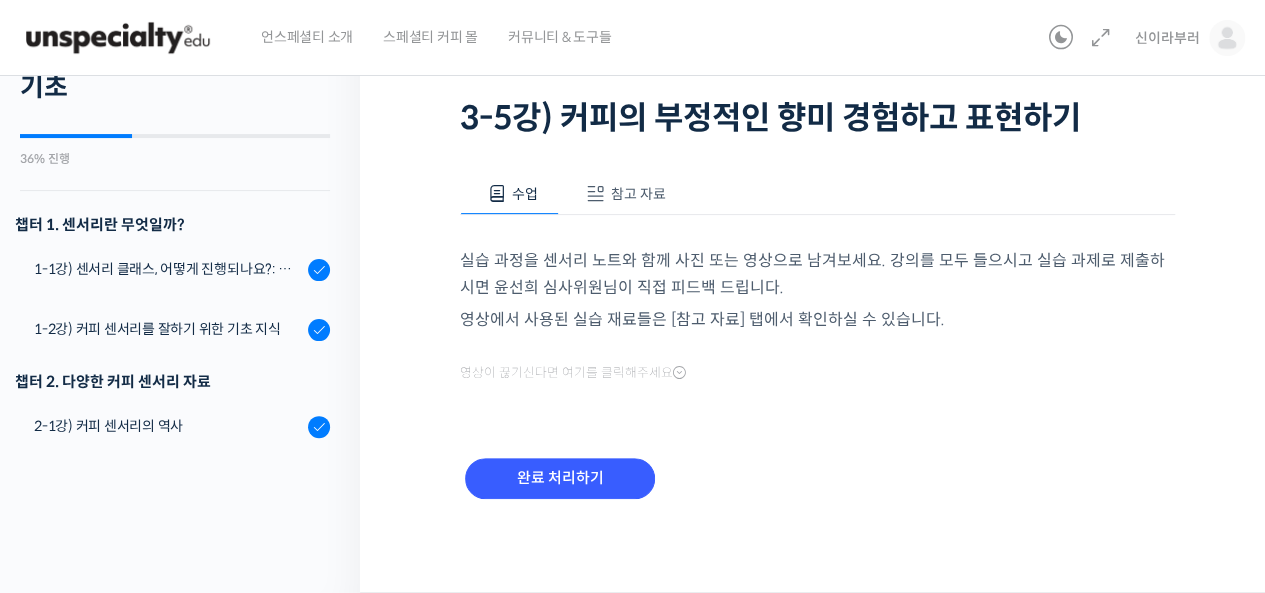scroll, scrollTop: 121, scrollLeft: 0, axis: vertical 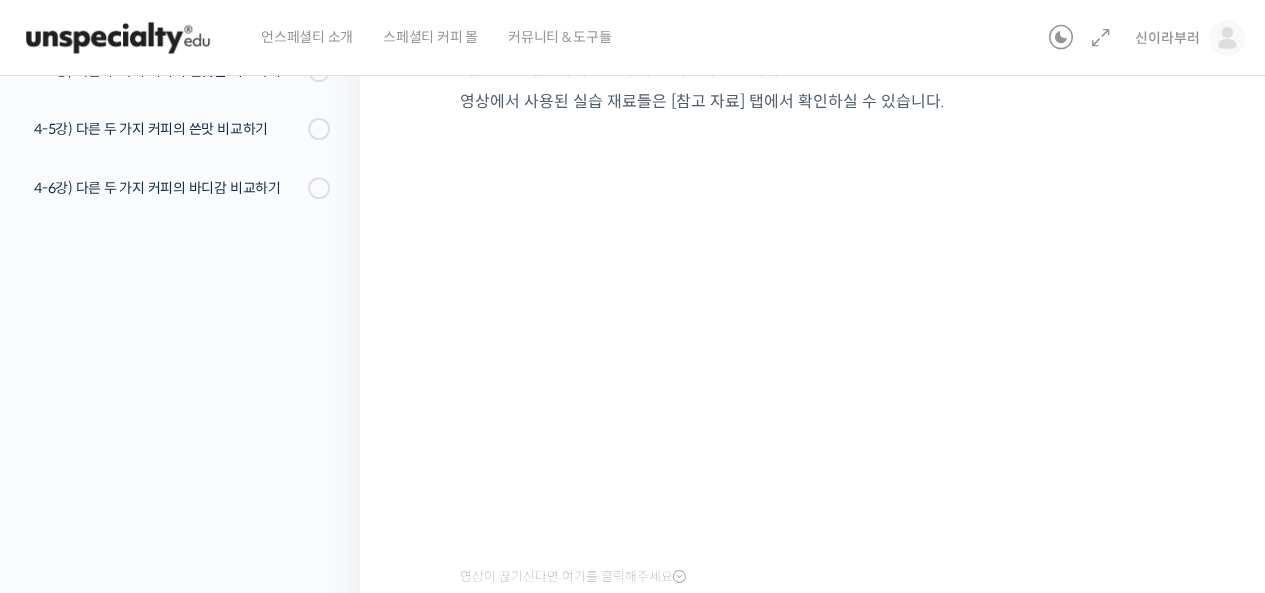 click on "세계 바리스타 대회 [FIRST] [LAST] 심사위원의 커피 센서리 스킬 기초
3-5강) 커피의 부정적인 향미 경험하고 표현하기
진행 중
수업 9  / 22
진행 중
←  이전
3-5강) 커피의 부정적인 향미 경험하고 표현하기
수업
참고 자료" at bounding box center (817, 257) 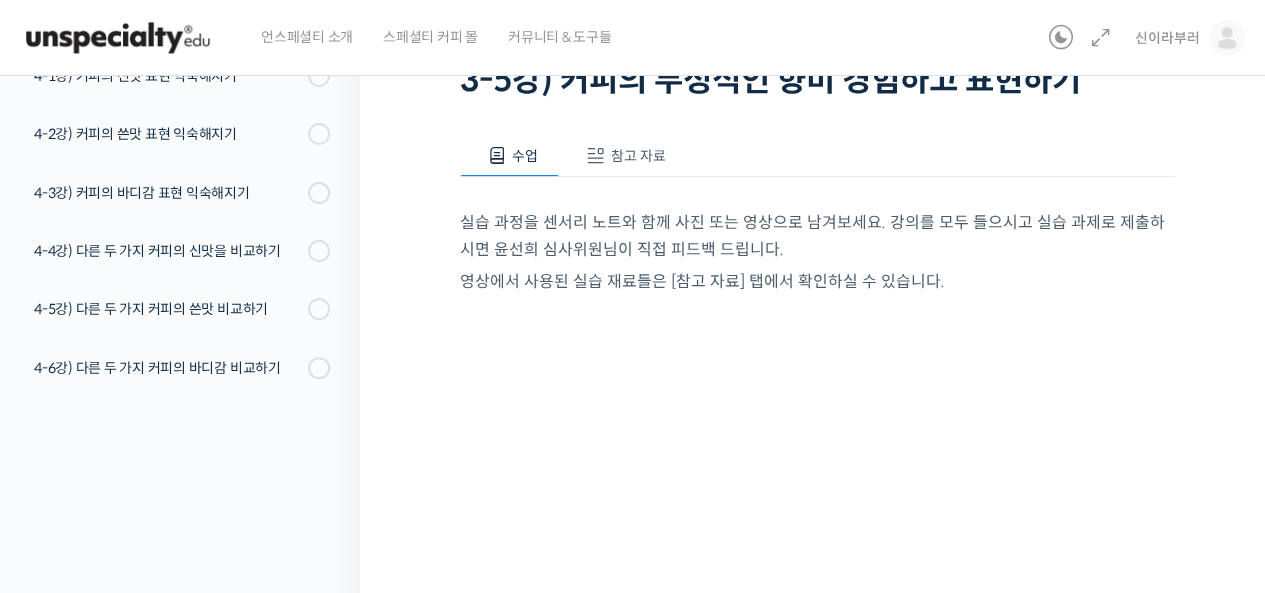 scroll, scrollTop: 400, scrollLeft: 0, axis: vertical 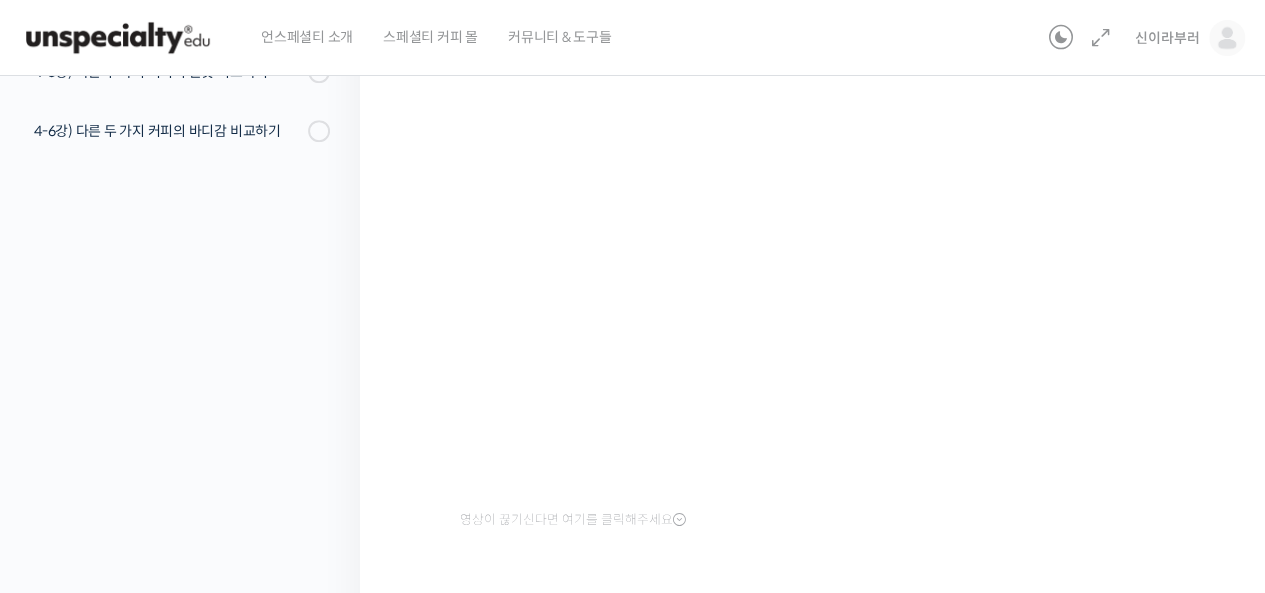 click on "세계 바리스타 대회 윤선희 심사위원의 커피 센서리 스킬 기초
3-5강) 커피의 부정적인 향미 경험하고 표현하기
진행 중
수업 9  / 22
진행 중
←  이전
3-5강) 커피의 부정적인 향미 경험하고 표현하기
수업
참고 자료" at bounding box center (817, 200) 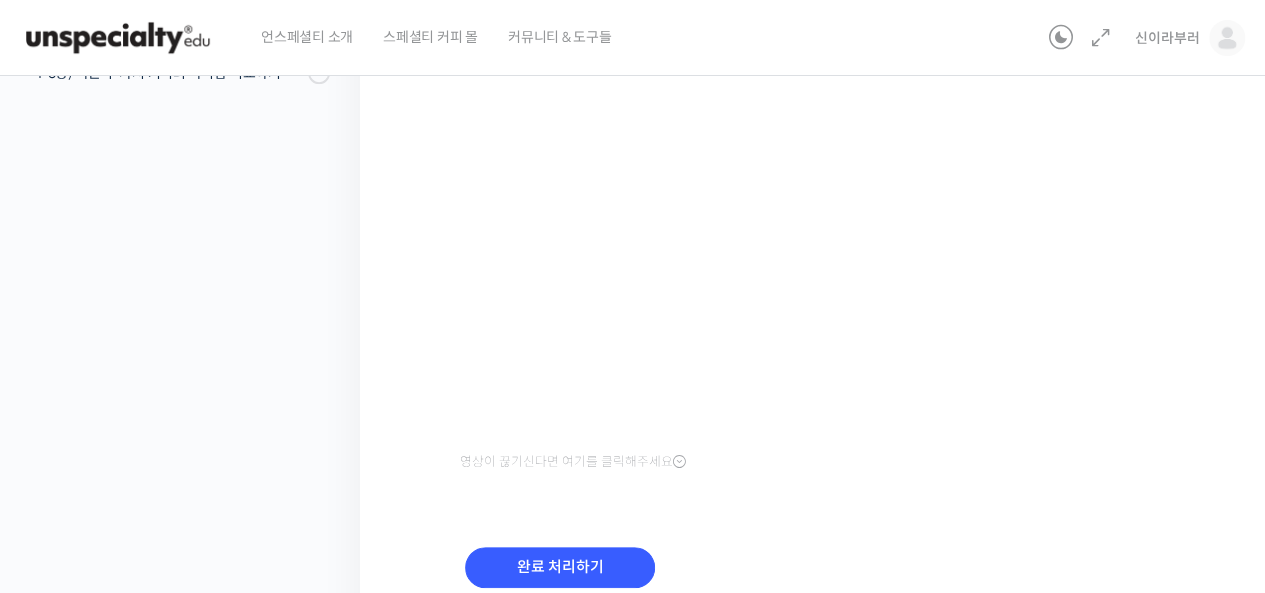 scroll, scrollTop: 500, scrollLeft: 0, axis: vertical 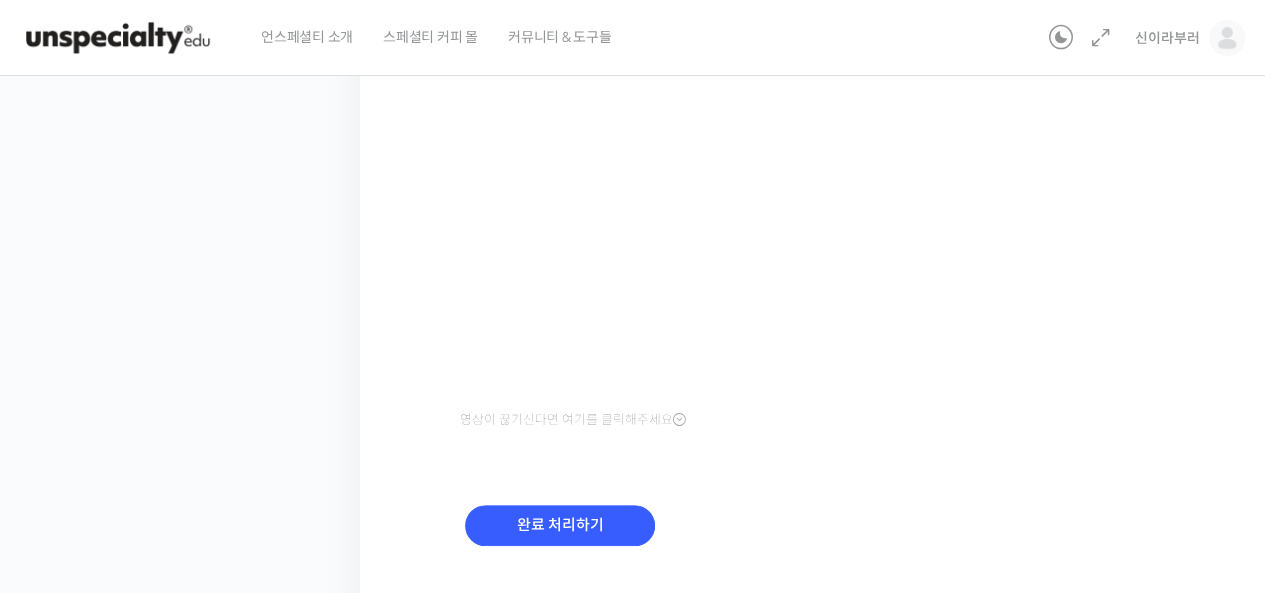 click on "세계 바리스타 대회 윤선희 심사위원의 커피 센서리 스킬 기초
3-5강) 커피의 부정적인 향미 경험하고 표현하기
진행 중
수업 9  / 22
진행 중
←  이전
3-5강) 커피의 부정적인 향미 경험하고 표현하기
수업
참고 자료" at bounding box center [817, 100] 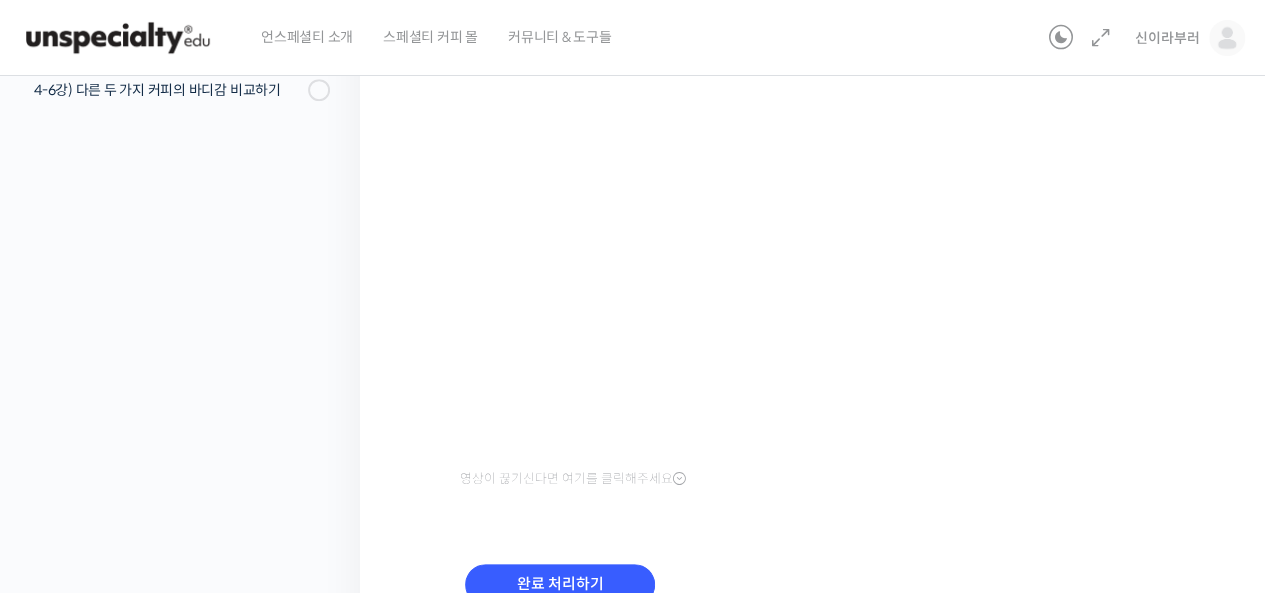 scroll, scrollTop: 400, scrollLeft: 0, axis: vertical 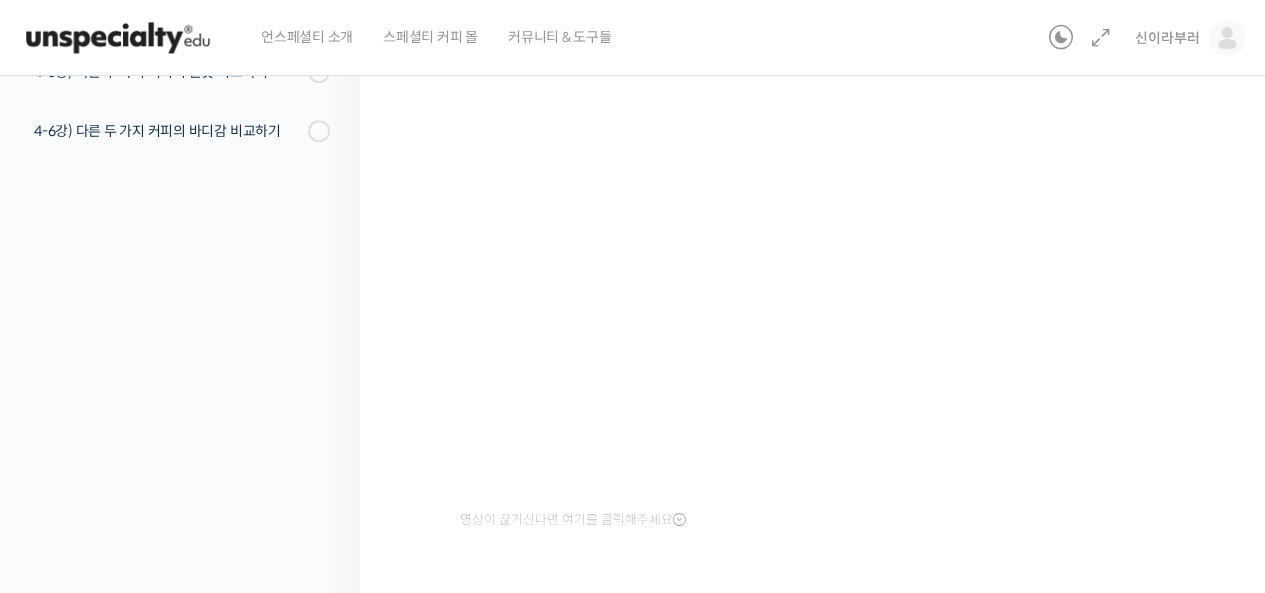 click on "강의로 돌아가기
세계 바리스타 대회 윤선희 심사위원의 커피 센서리 스킬 기초
36% 진행
최근 활동: 2025년 07월 27일 2:12 오후
챕터 1. 센서리란 무엇일까?
1-1강) 센서리 클래스, 어떻게 진행되나요?: 목차 및 개요
1-2강) 커피 센서리를 잘하기 위한 기초 지식" at bounding box center (175, 200) 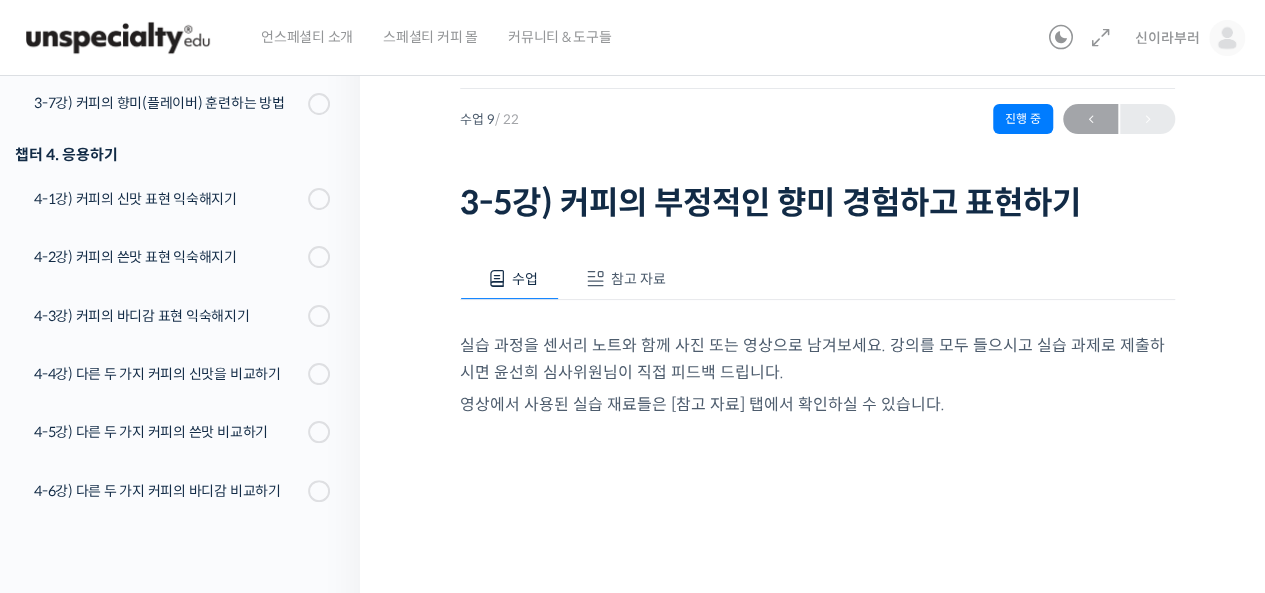 scroll, scrollTop: 0, scrollLeft: 0, axis: both 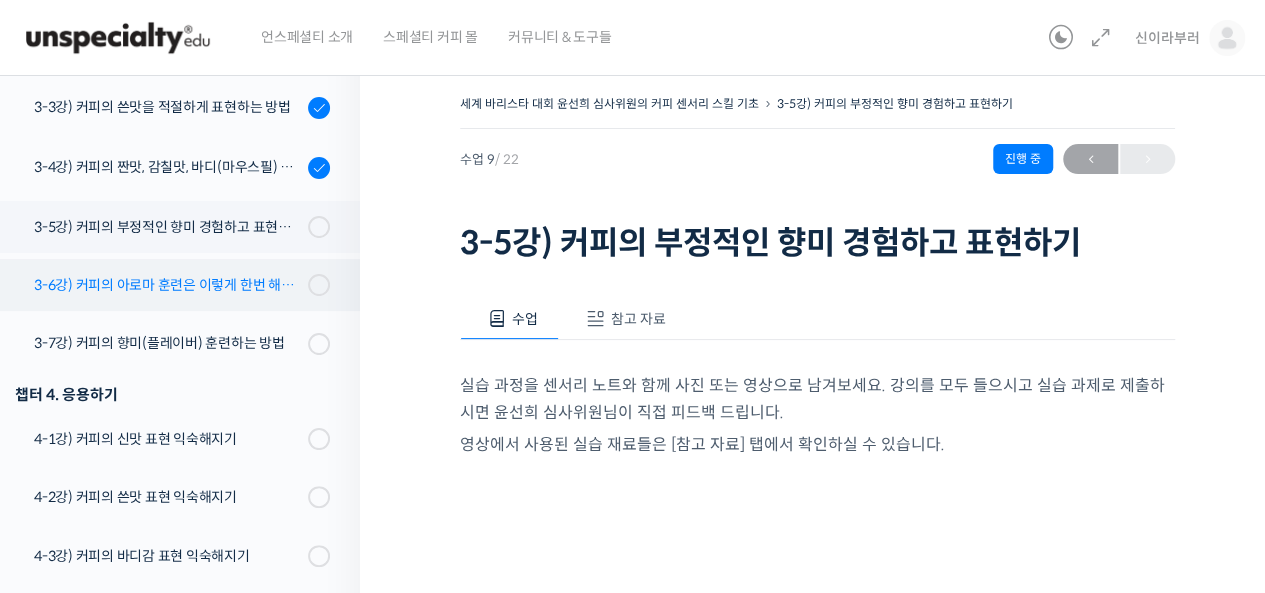 click on "3-6강) 커피의 아로마 훈련은 이렇게 한번 해보세요" at bounding box center (168, 285) 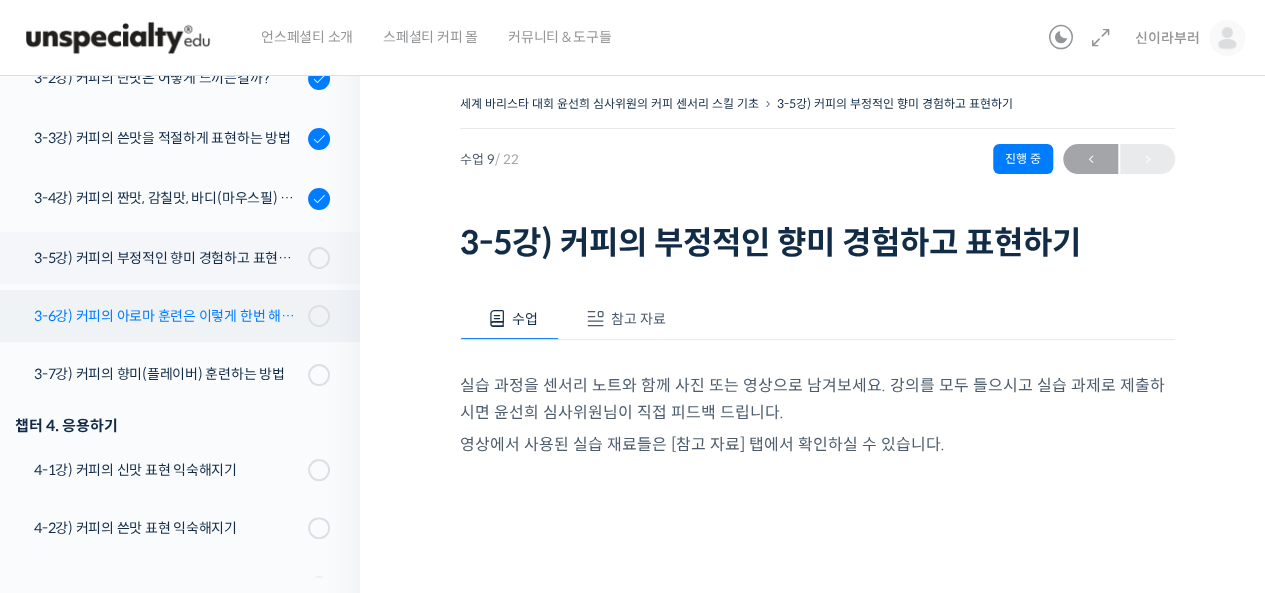 scroll, scrollTop: 721, scrollLeft: 0, axis: vertical 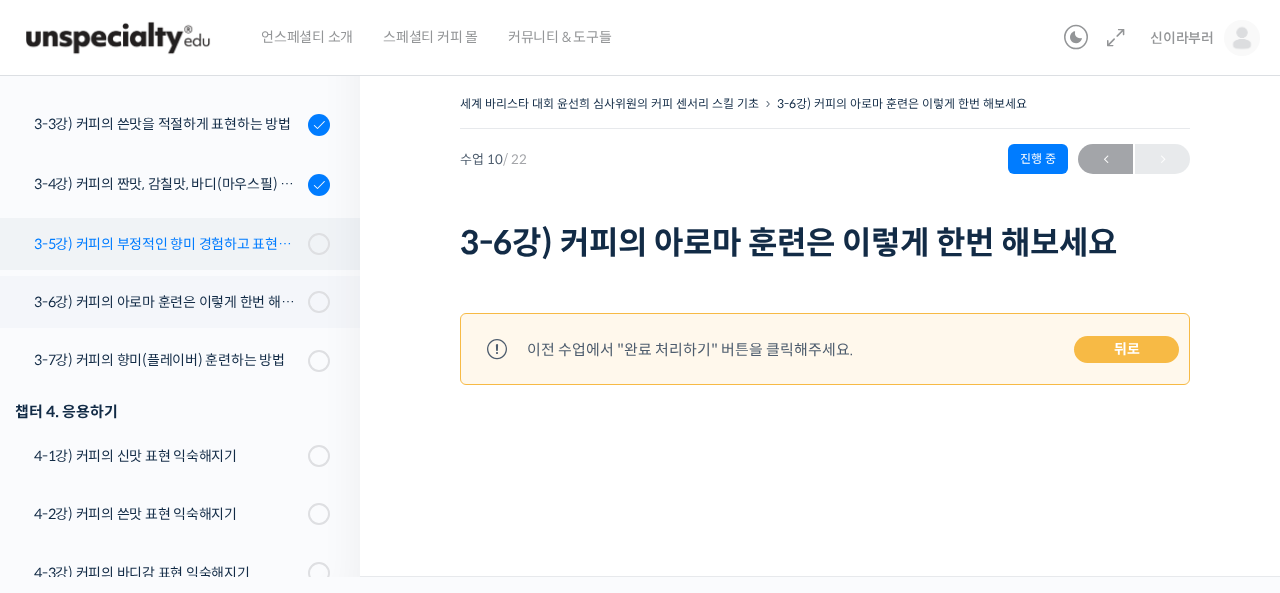 click on "3-5강) 커피의 부정적인 향미 경험하고 표현하기" at bounding box center (175, 244) 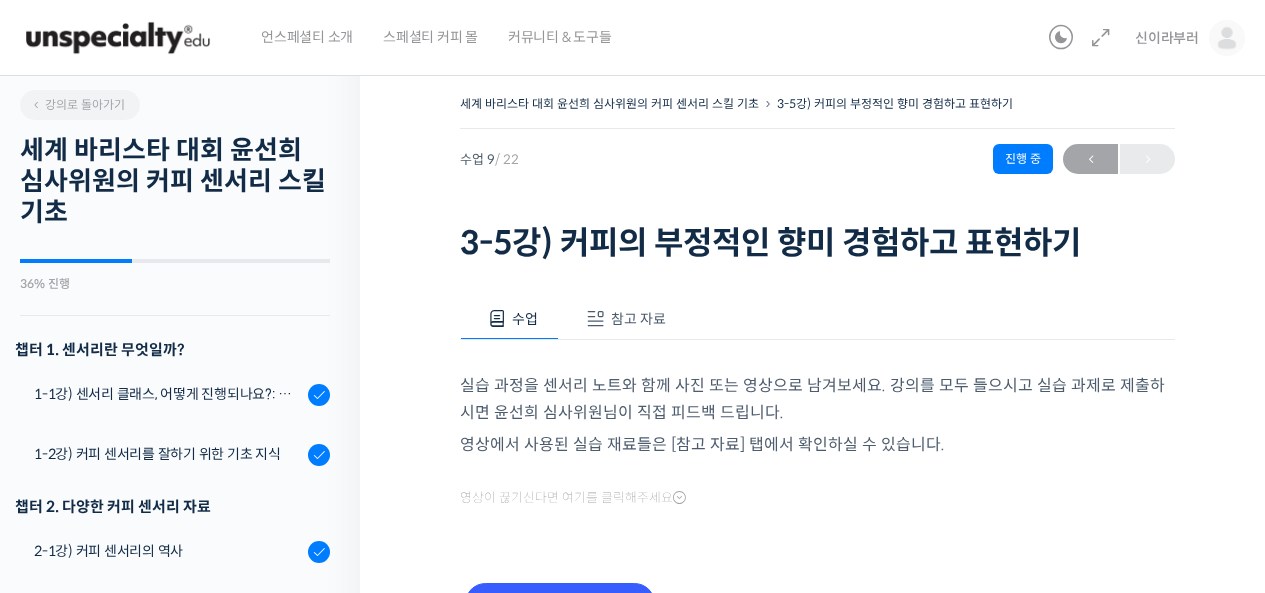 scroll, scrollTop: 0, scrollLeft: 0, axis: both 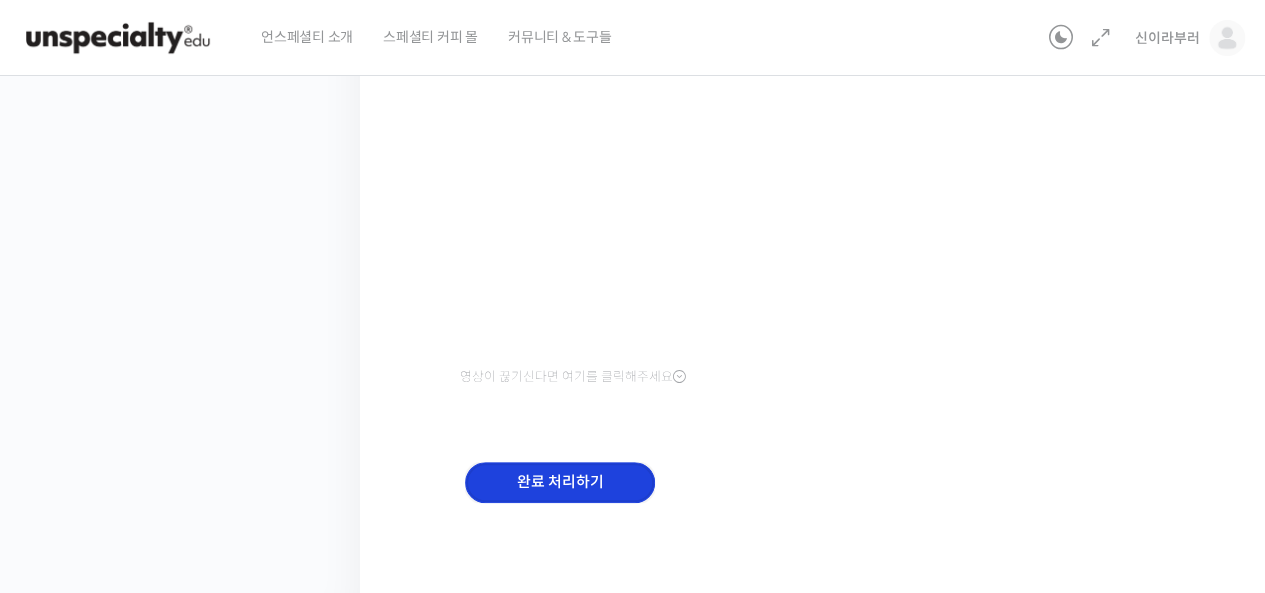 click on "완료 처리하기" at bounding box center (560, 482) 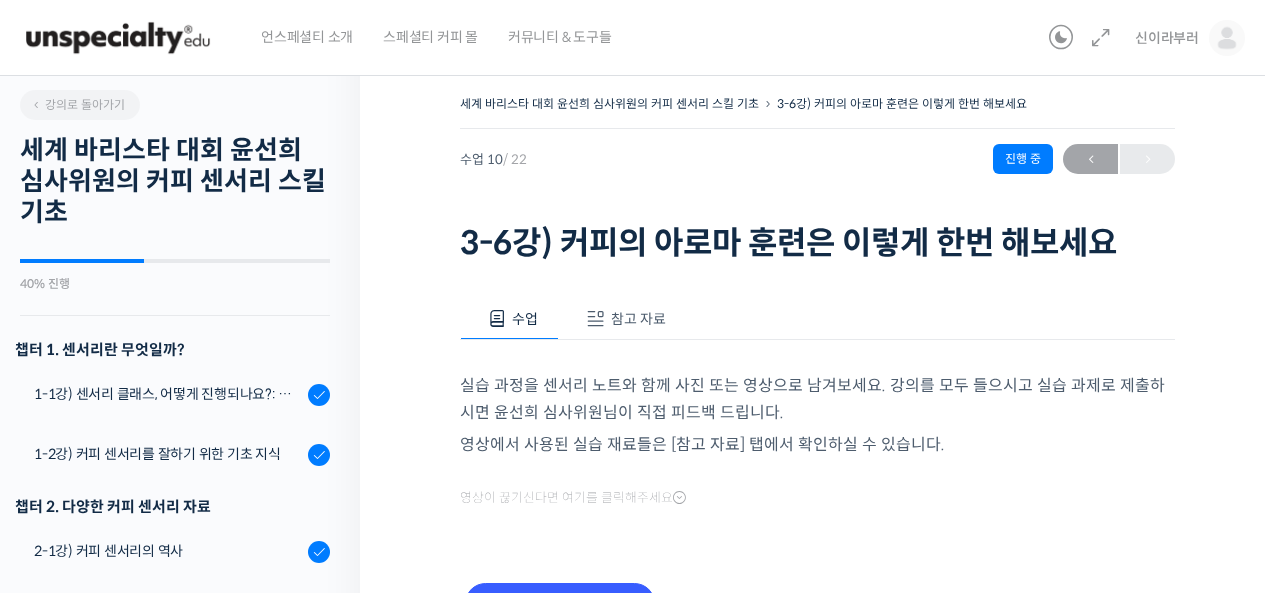 scroll, scrollTop: 0, scrollLeft: 0, axis: both 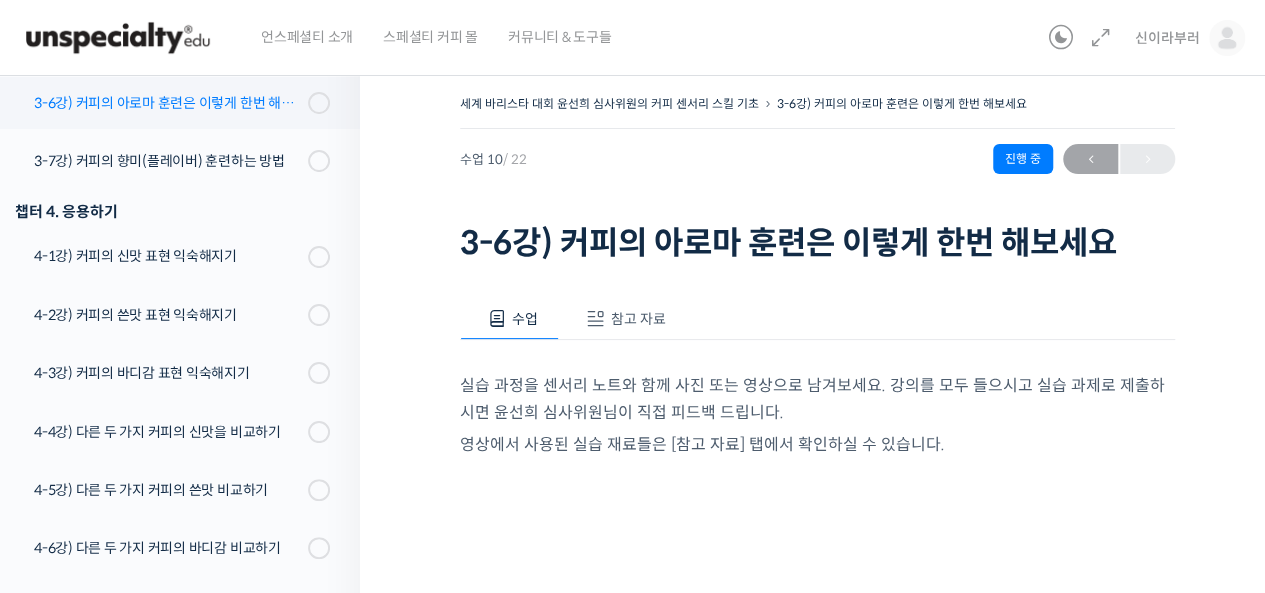 click on "3-6강) 커피의 아로마 훈련은 이렇게 한번 해보세요" at bounding box center [175, 103] 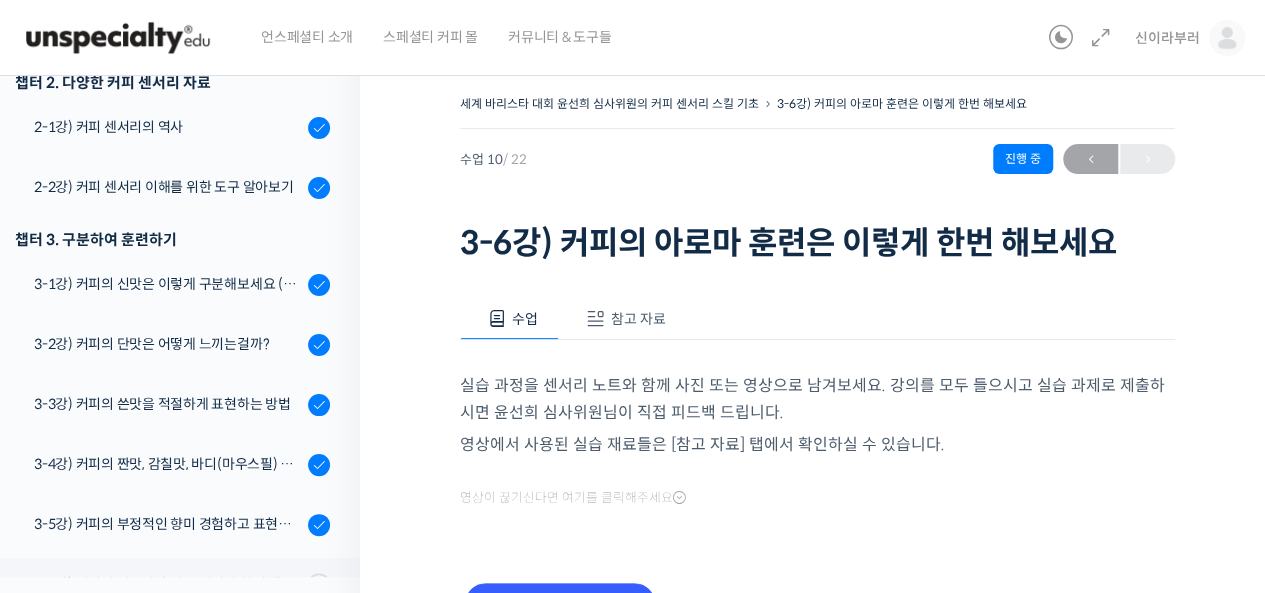 scroll, scrollTop: 0, scrollLeft: 0, axis: both 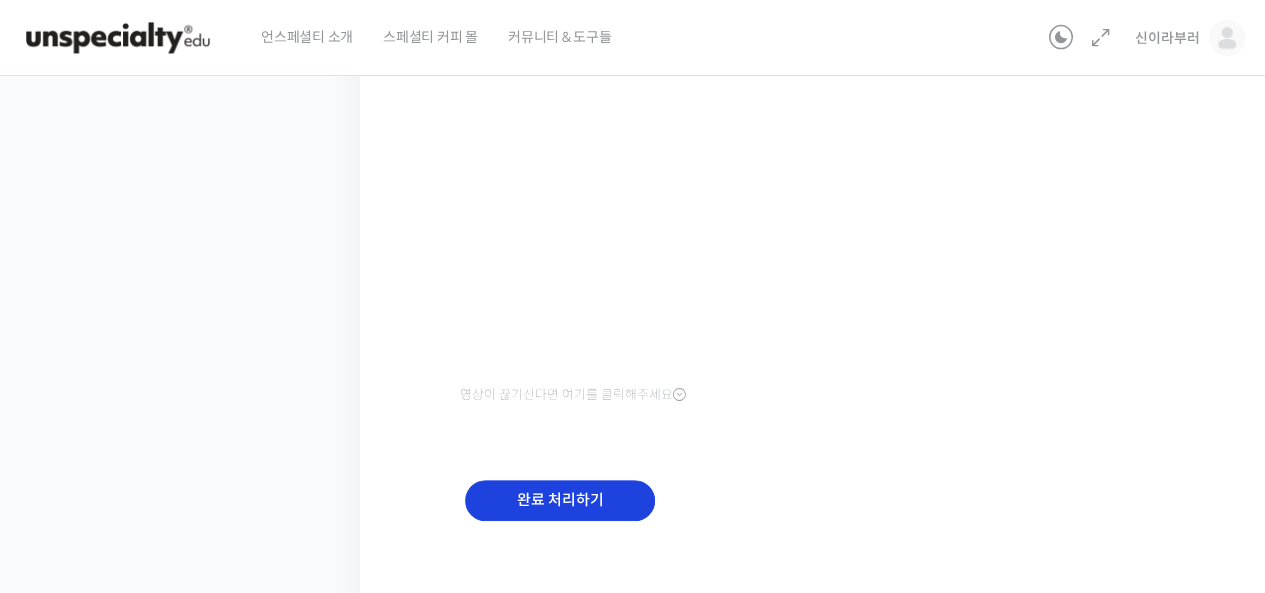 click on "완료 처리하기" at bounding box center [560, 516] 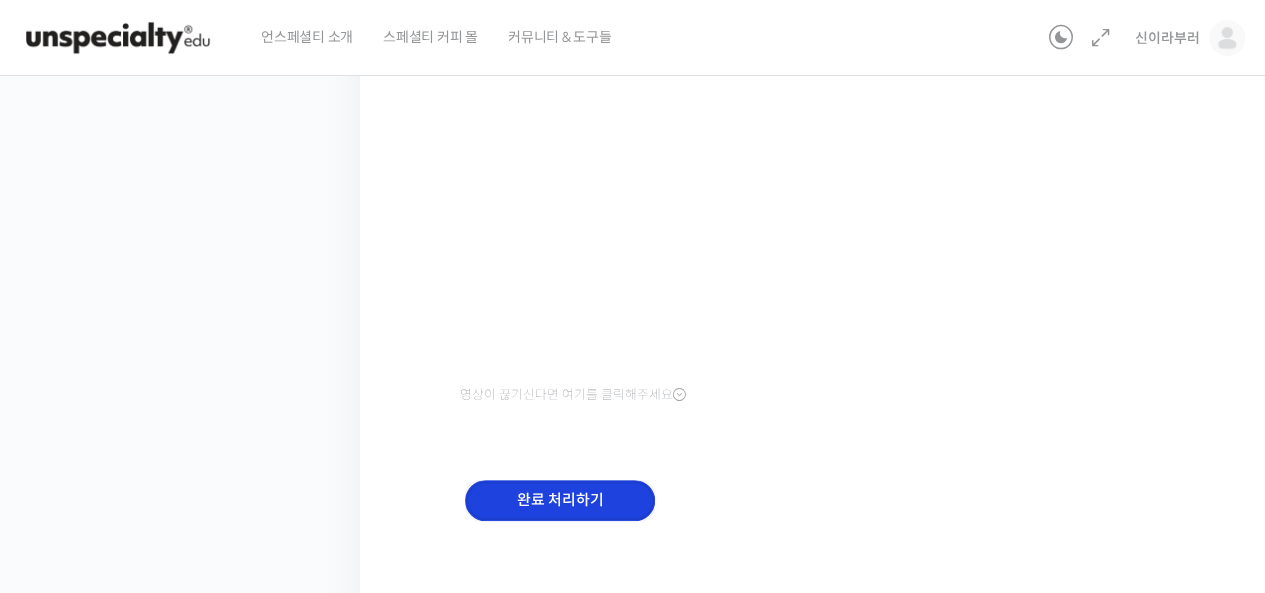 click on "완료 처리하기" at bounding box center [560, 500] 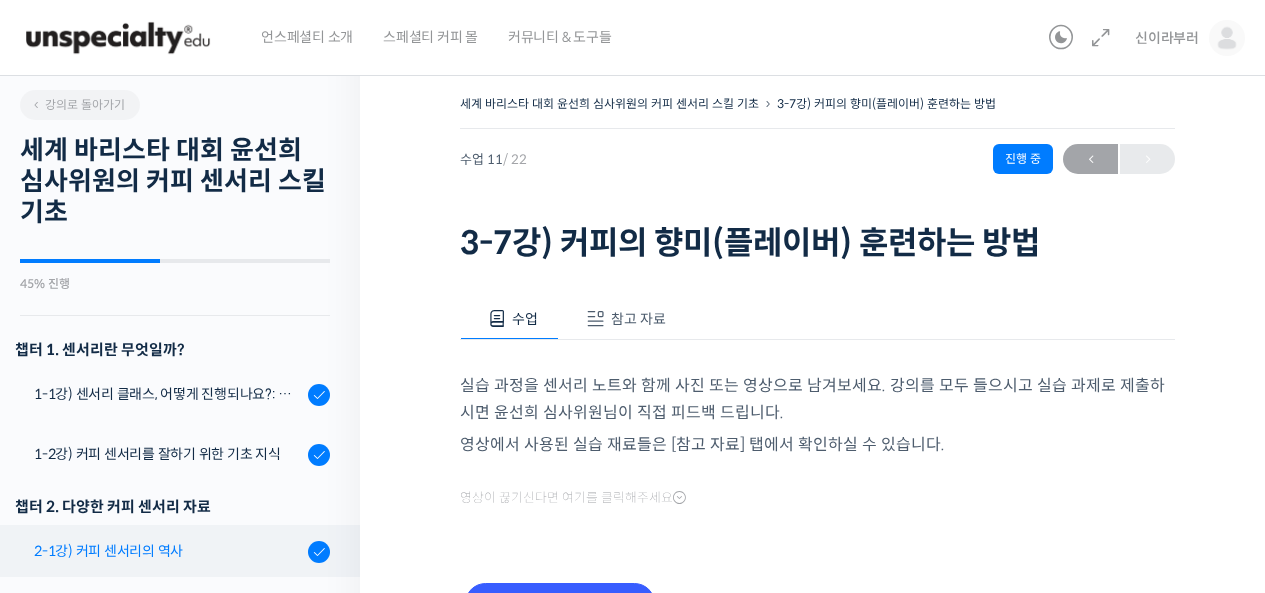 scroll, scrollTop: 0, scrollLeft: 0, axis: both 